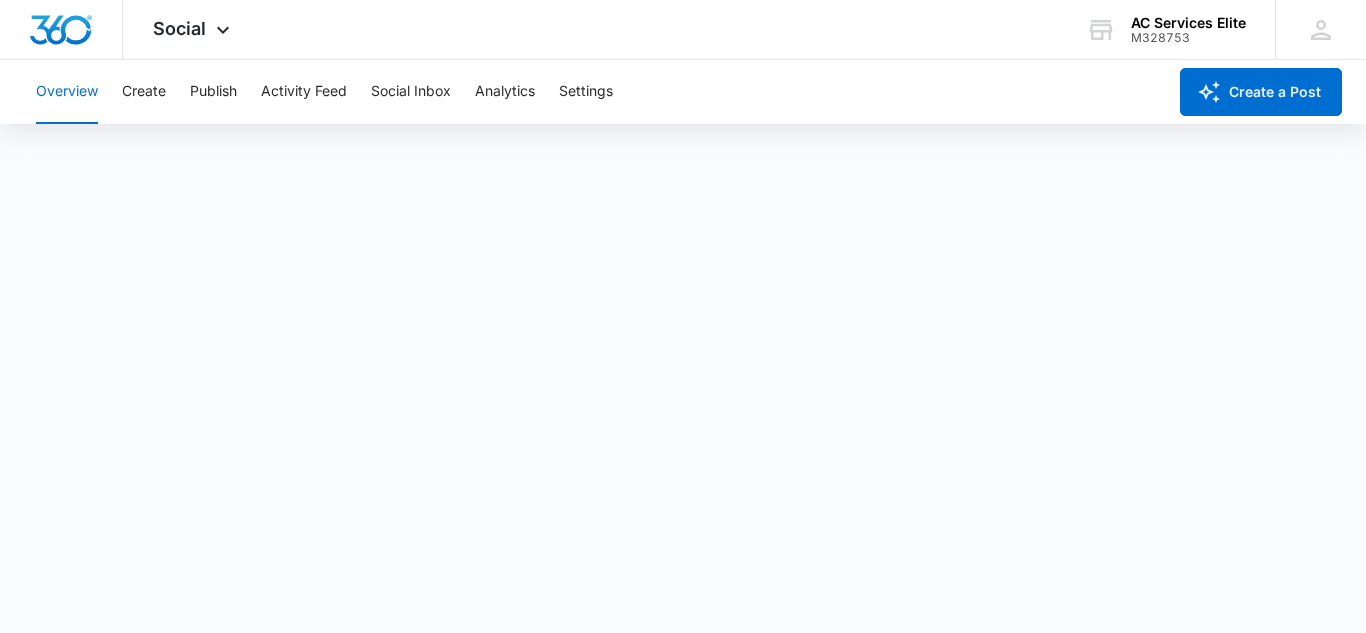 scroll, scrollTop: 0, scrollLeft: 0, axis: both 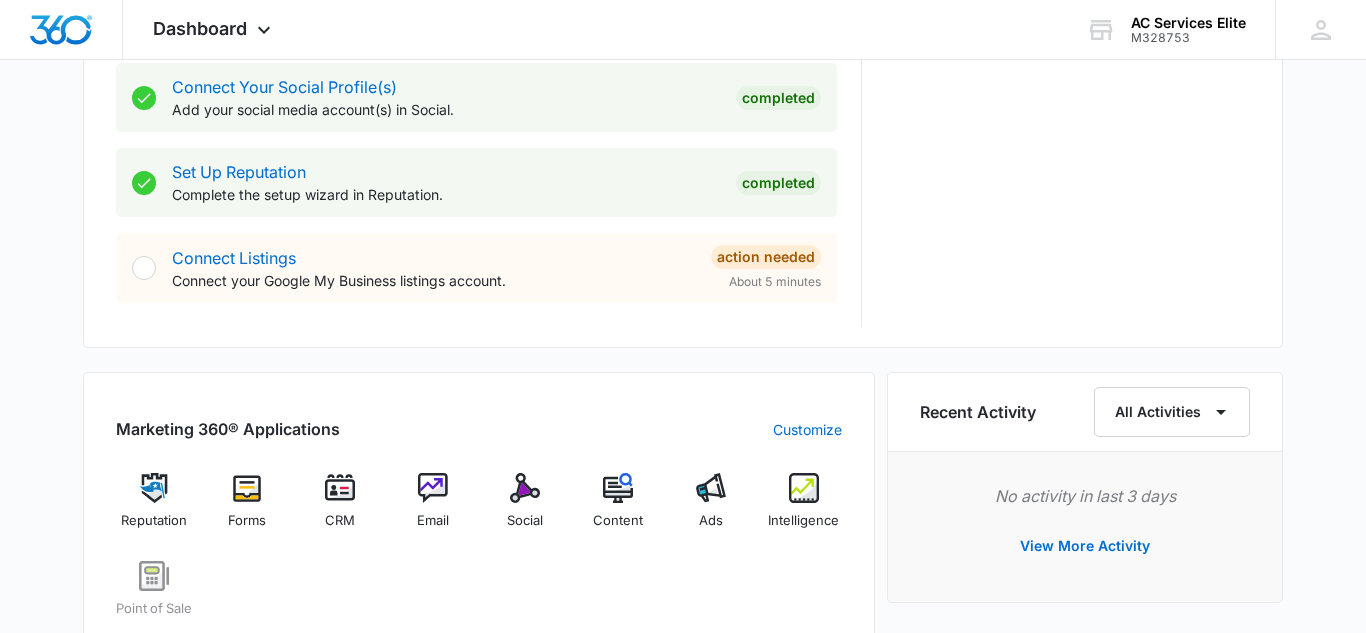 click on "Connect Listings Connect your Google My Business listings account. Action Needed About 5 minutes" at bounding box center [476, 268] 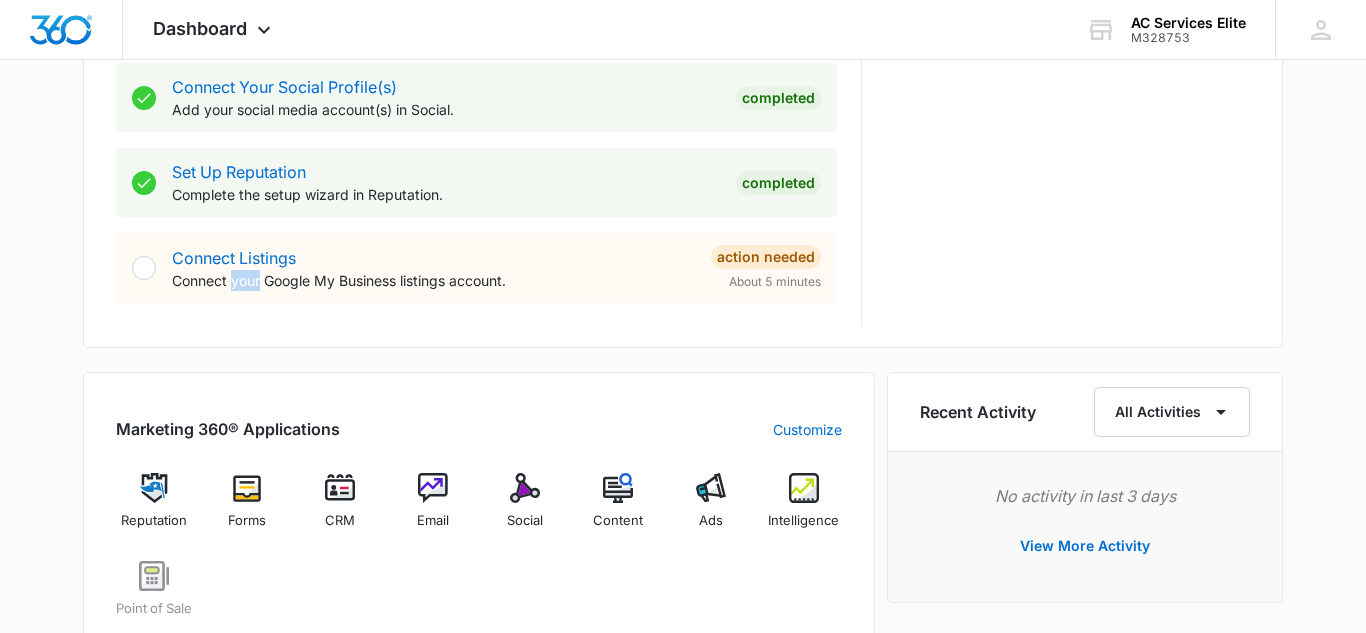 click on "Connect your Google My Business listings account." at bounding box center (433, 280) 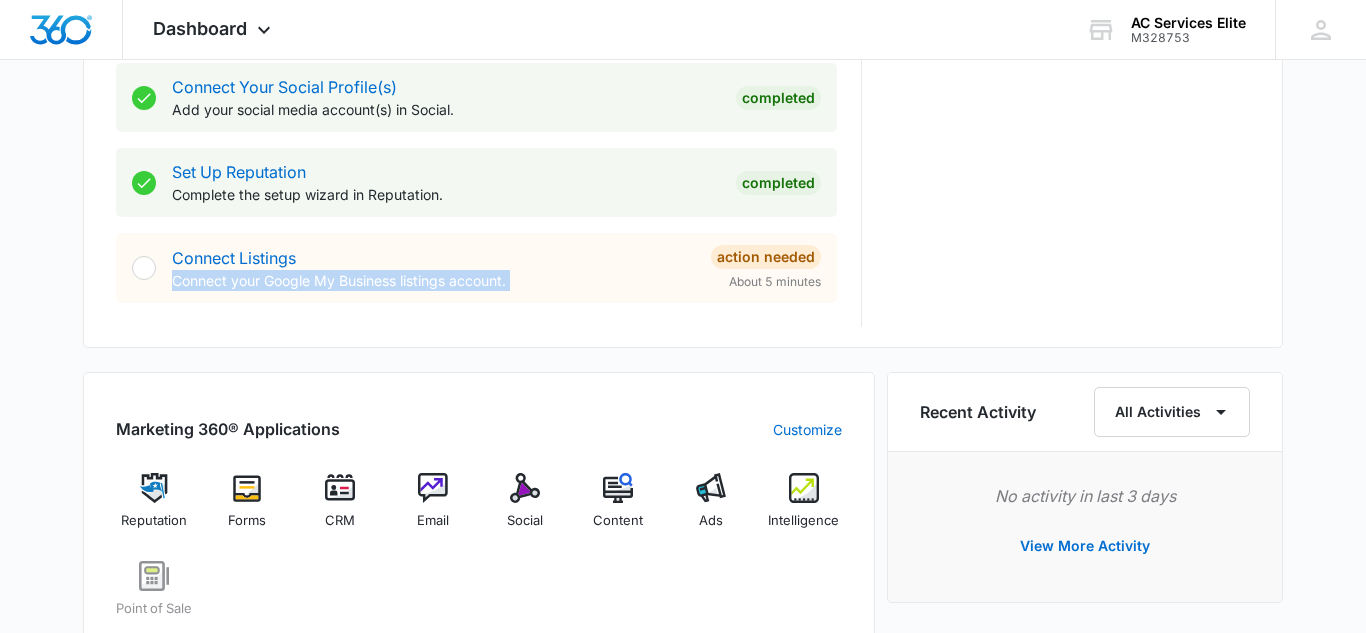 click on "Connect your Google My Business listings account." at bounding box center [433, 280] 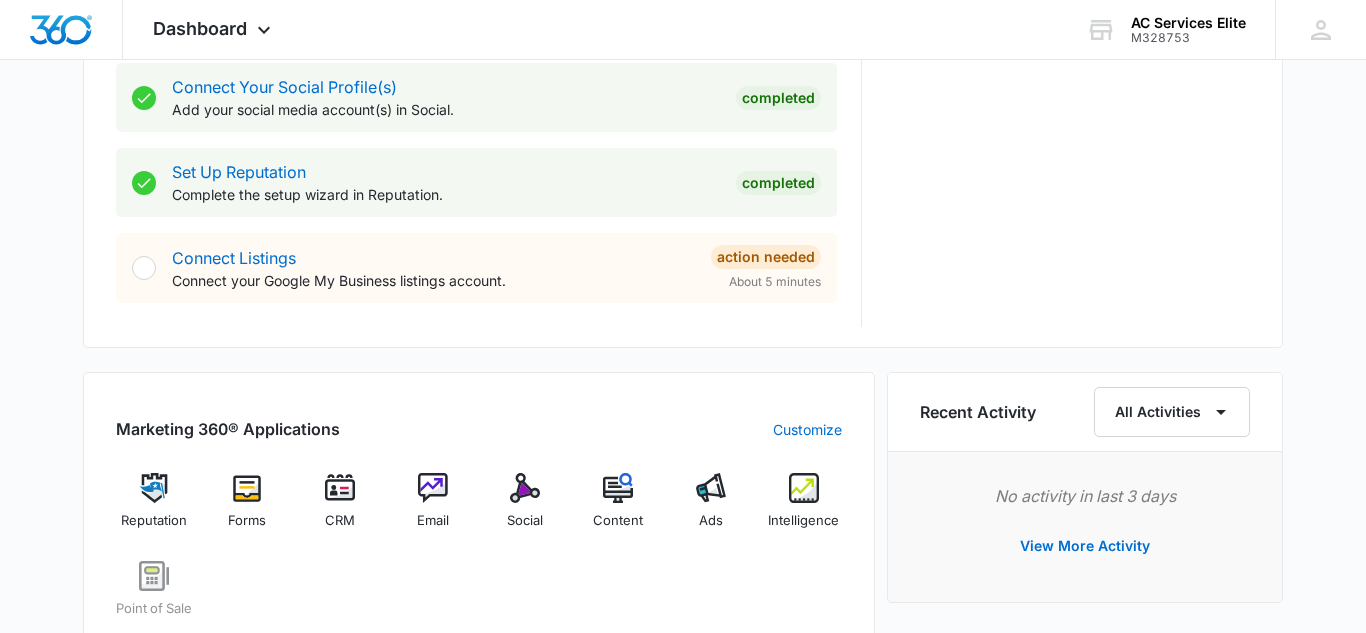click on "Action Needed" at bounding box center (766, 257) 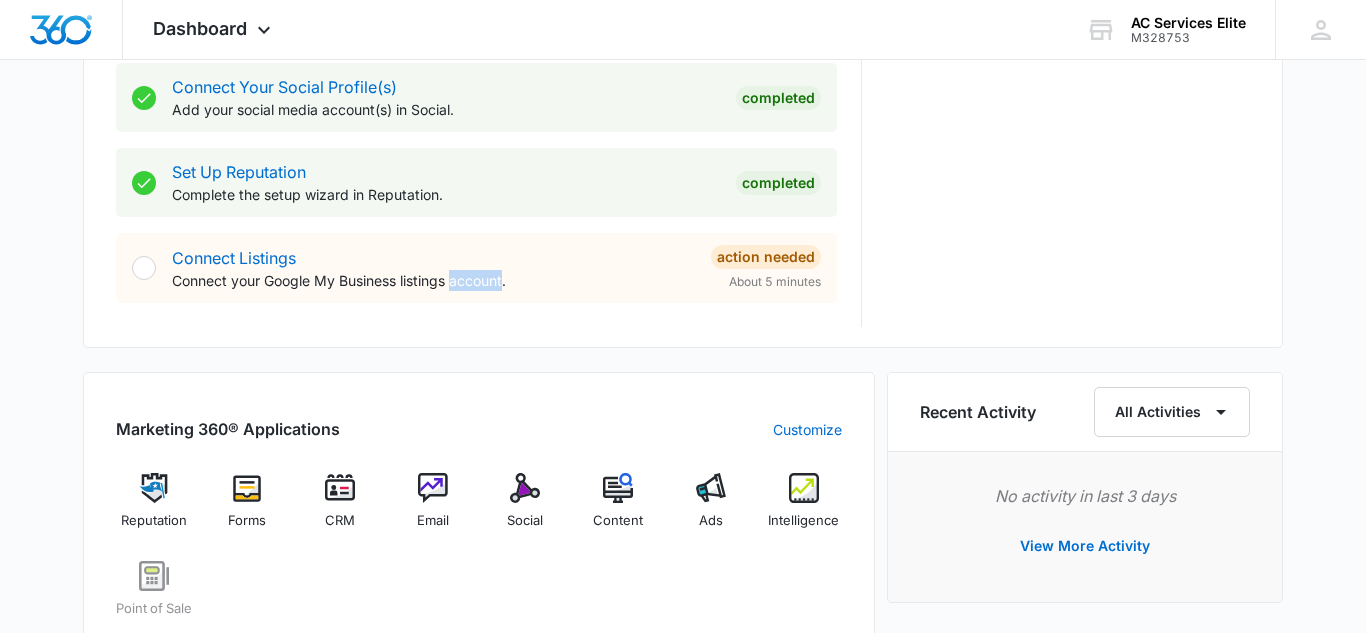 click on "Connect your Google My Business listings account." at bounding box center [433, 280] 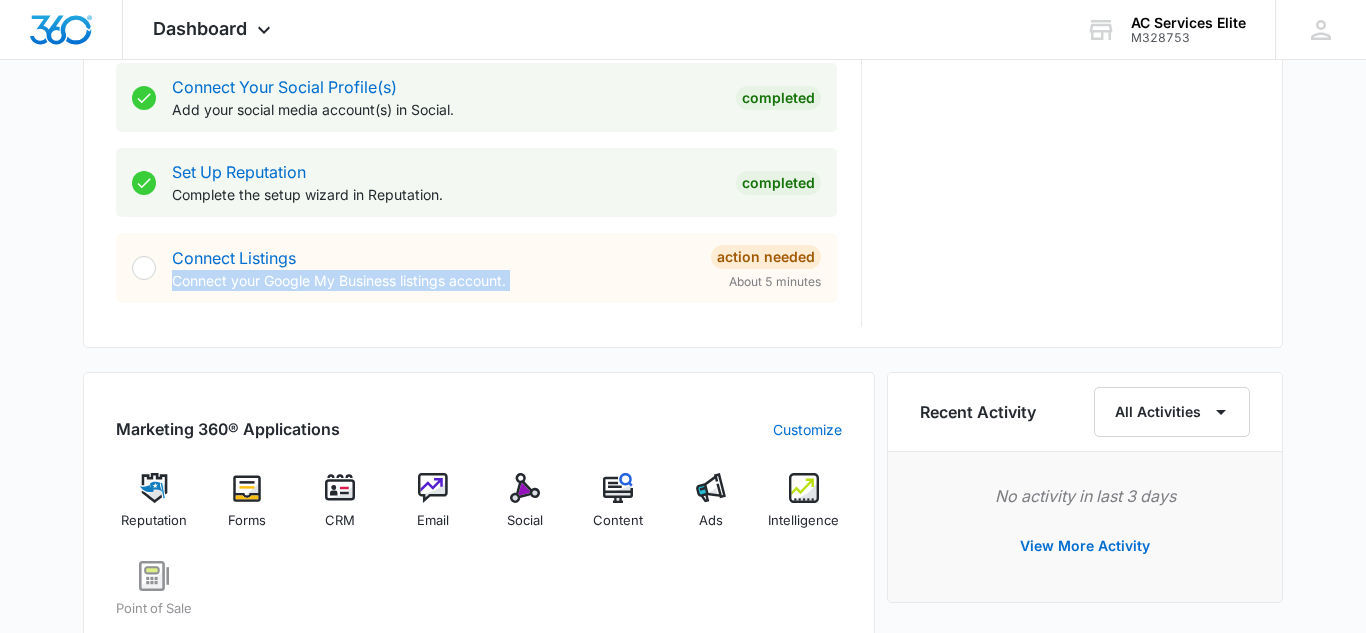 click on "Connect your Google My Business listings account." at bounding box center (433, 280) 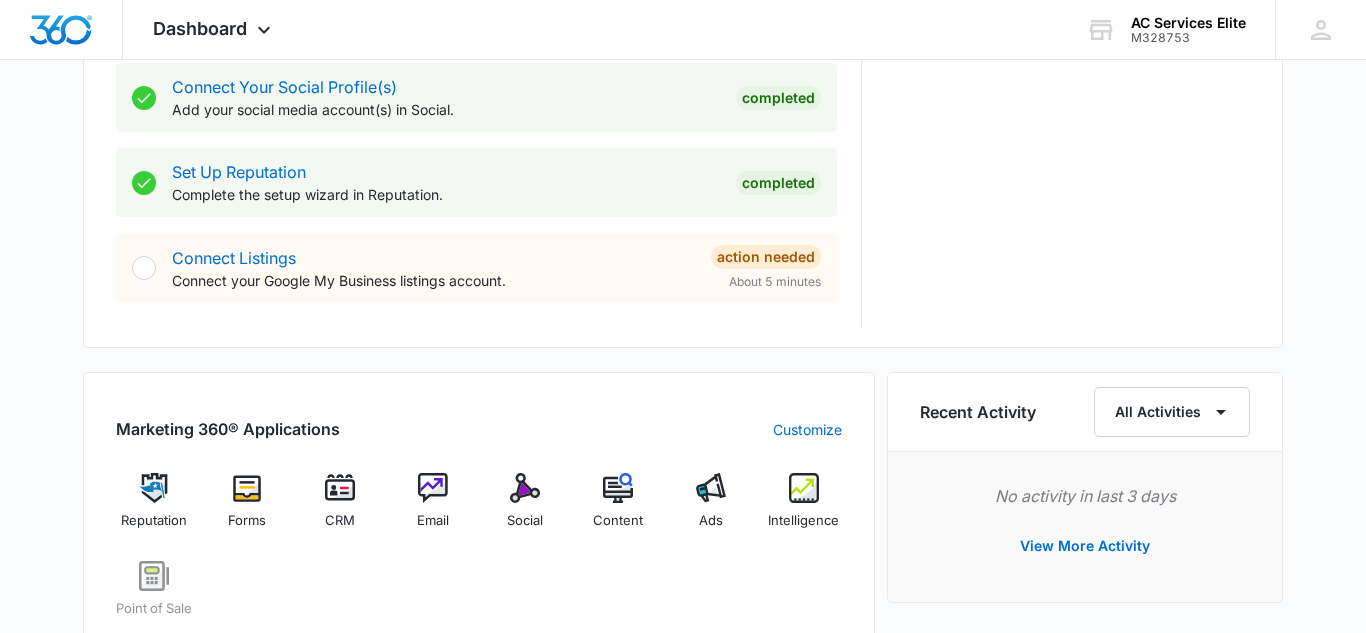 click on "Connect your Google My Business listings account." at bounding box center (433, 280) 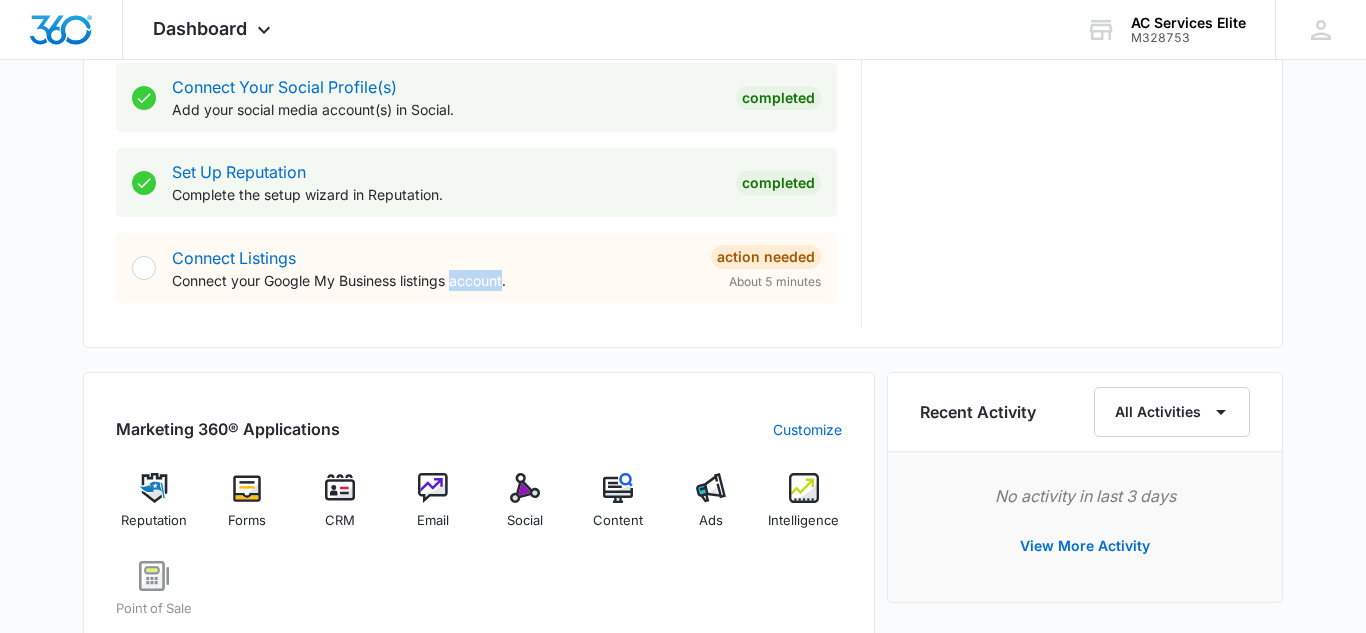 click on "Connect your Google My Business listings account." at bounding box center (433, 280) 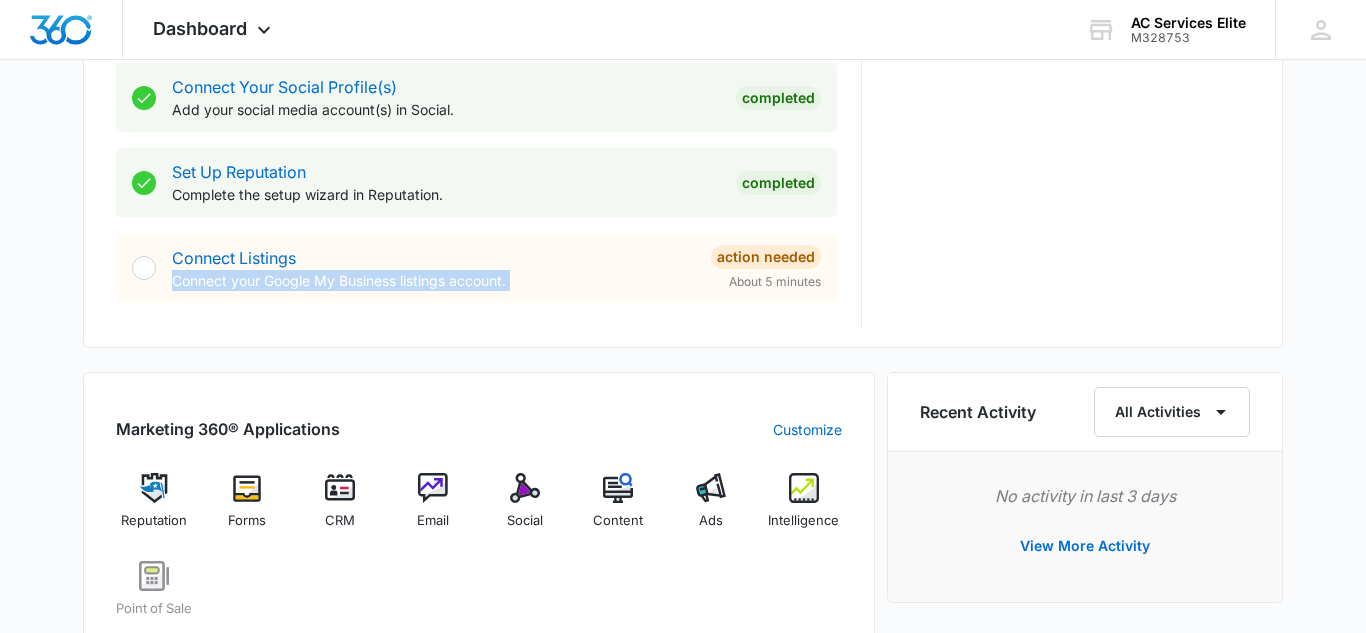 click on "Connect your Google My Business listings account." at bounding box center [433, 280] 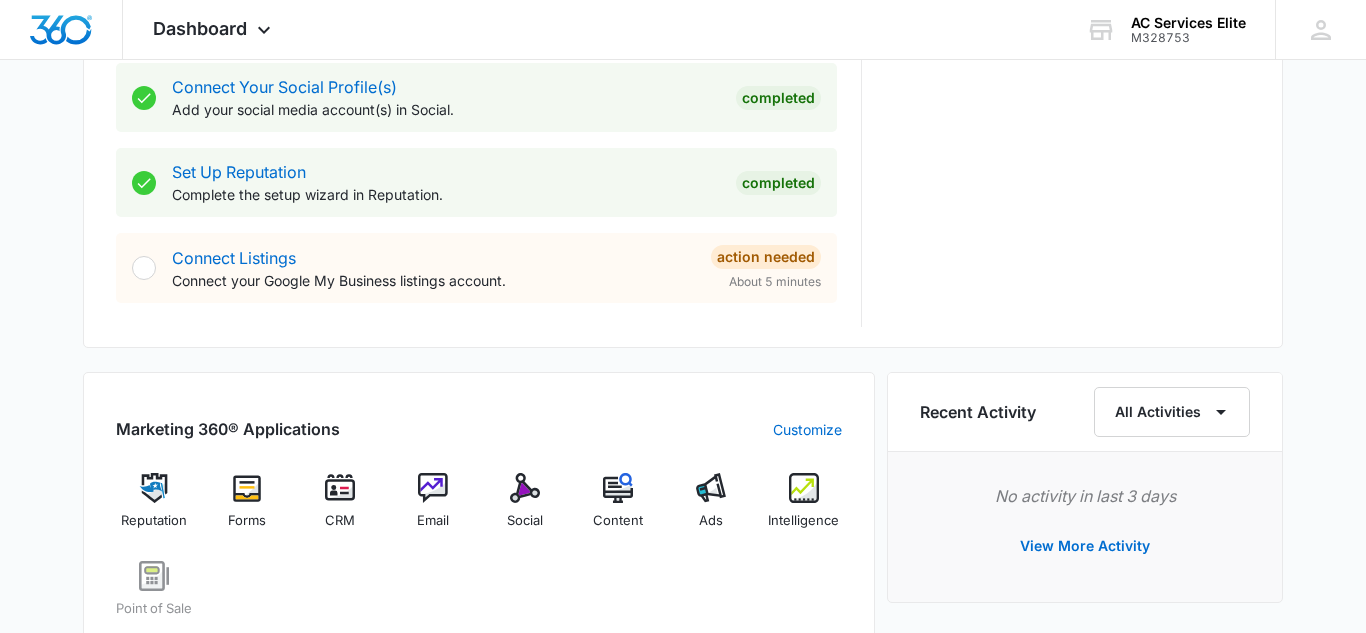 click on "Connect your Google My Business listings account." at bounding box center [433, 280] 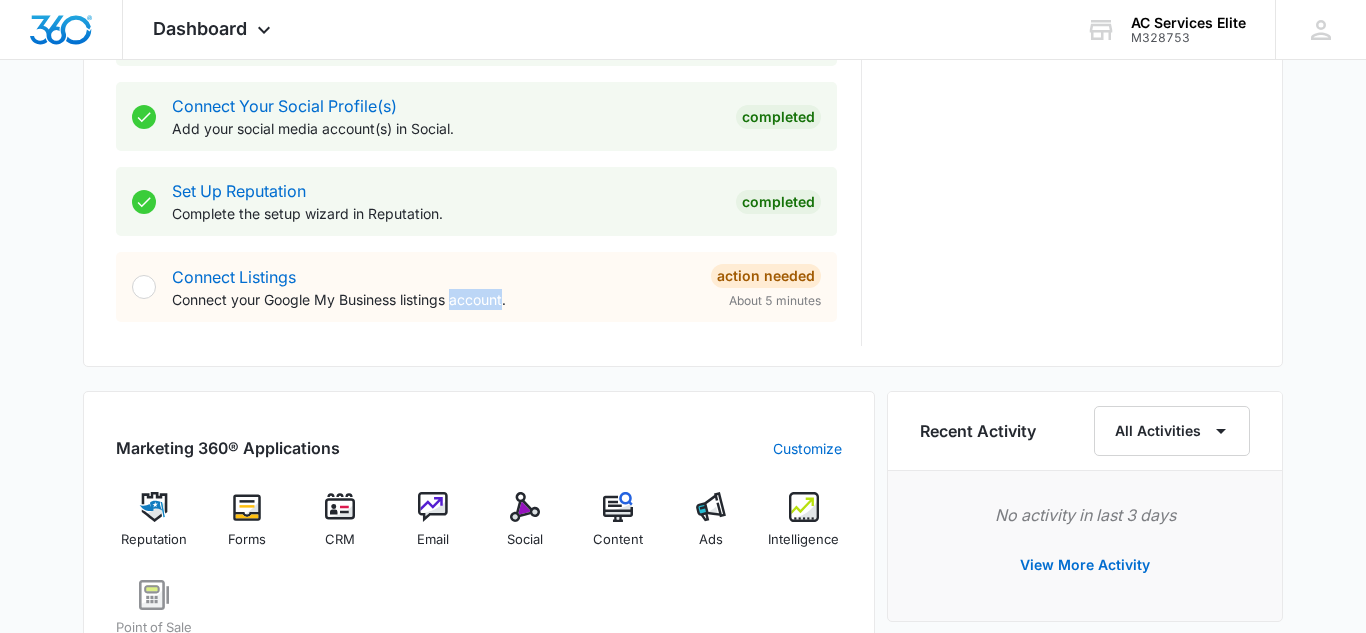 scroll, scrollTop: 912, scrollLeft: 0, axis: vertical 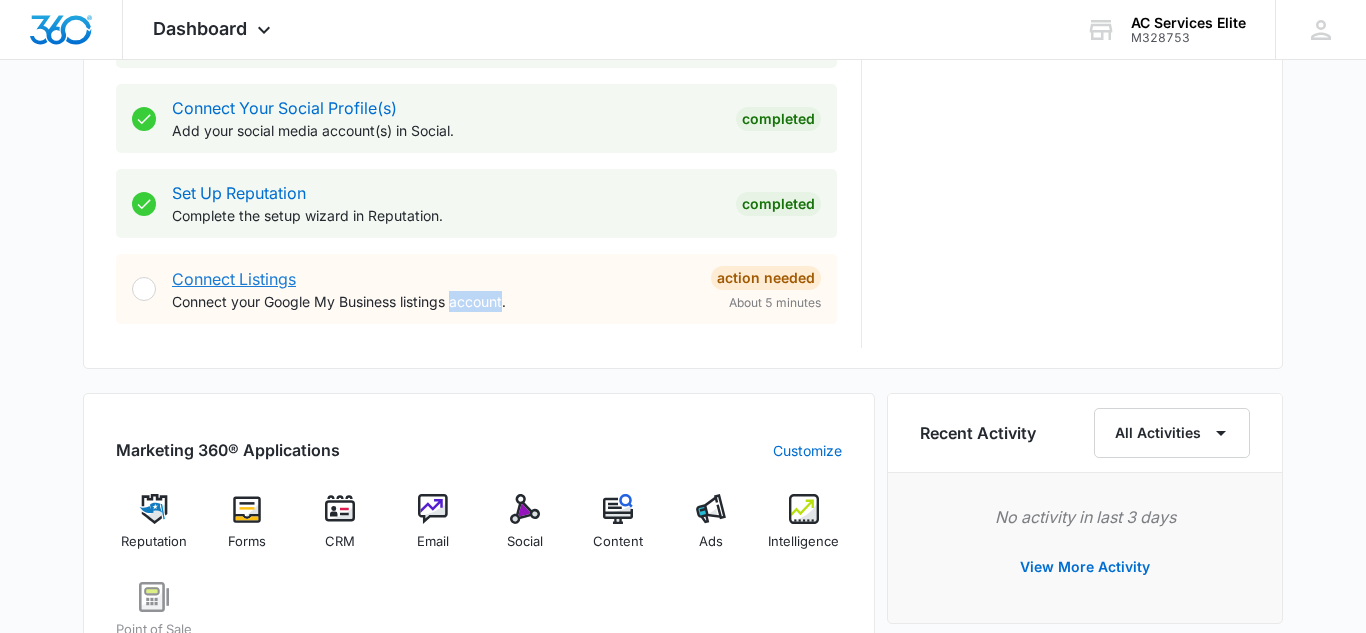 click on "Connect Listings" at bounding box center [234, 279] 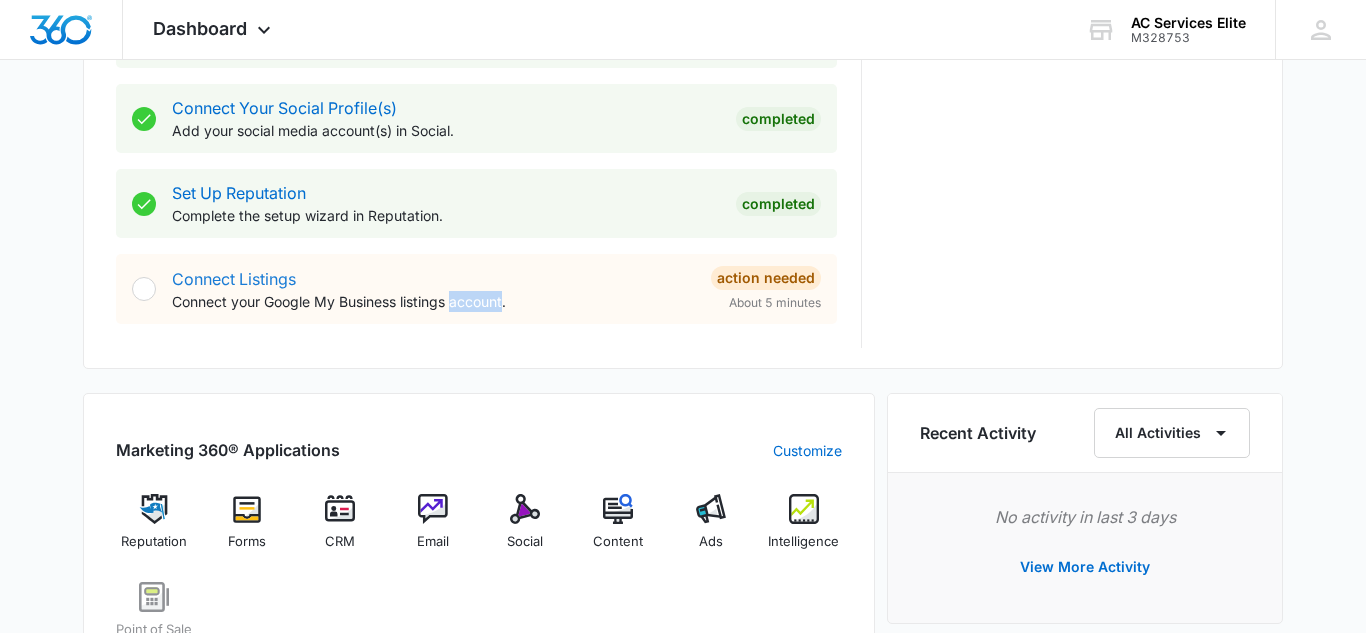 scroll, scrollTop: 0, scrollLeft: 0, axis: both 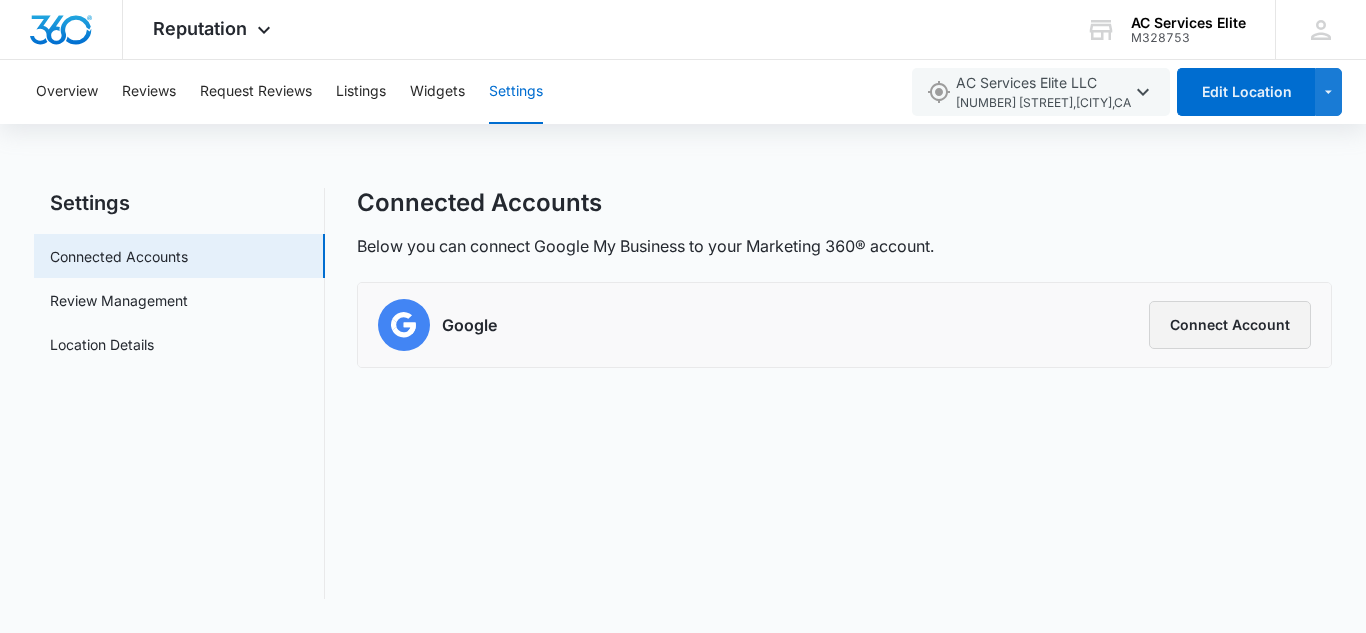 click on "Connect Account" at bounding box center [1230, 325] 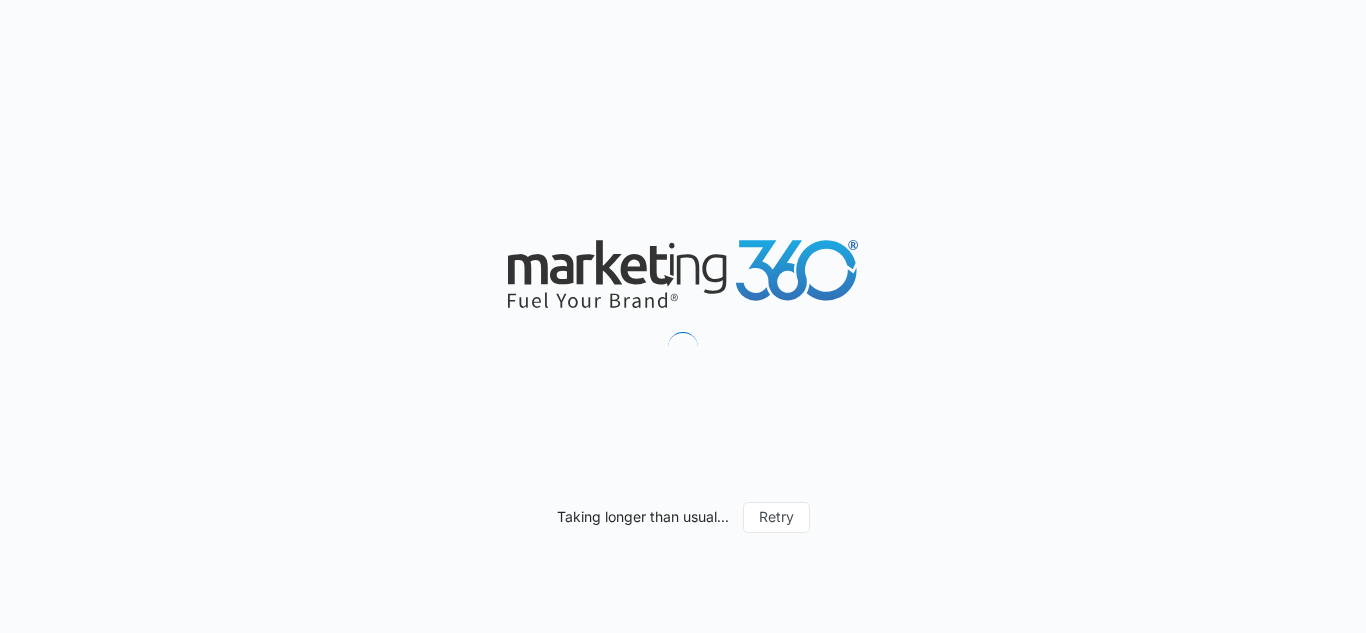 scroll, scrollTop: 0, scrollLeft: 0, axis: both 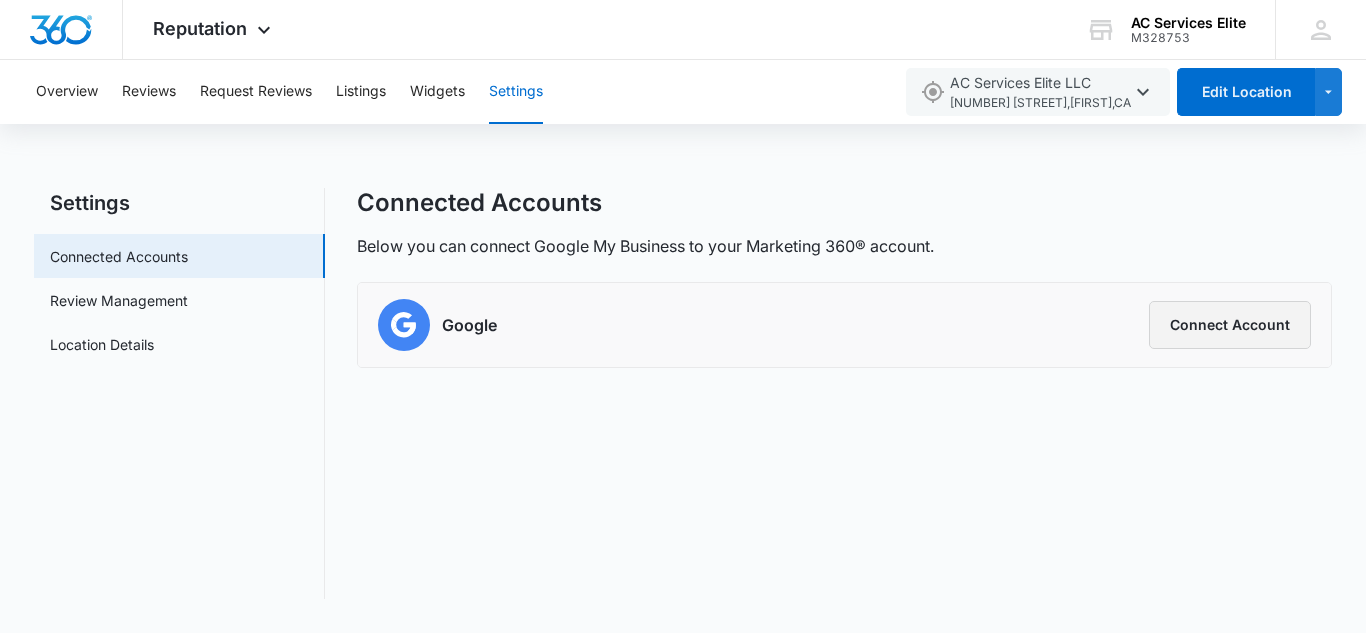 click on "Connect Account" at bounding box center (1230, 325) 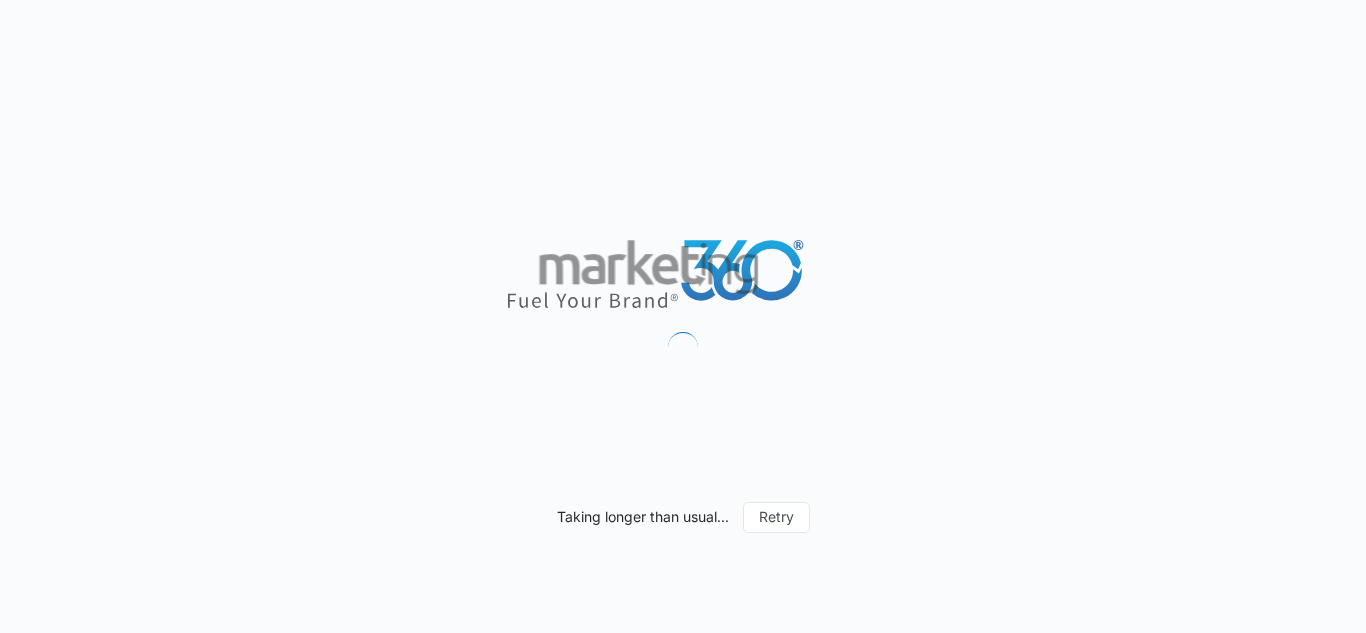scroll, scrollTop: 0, scrollLeft: 0, axis: both 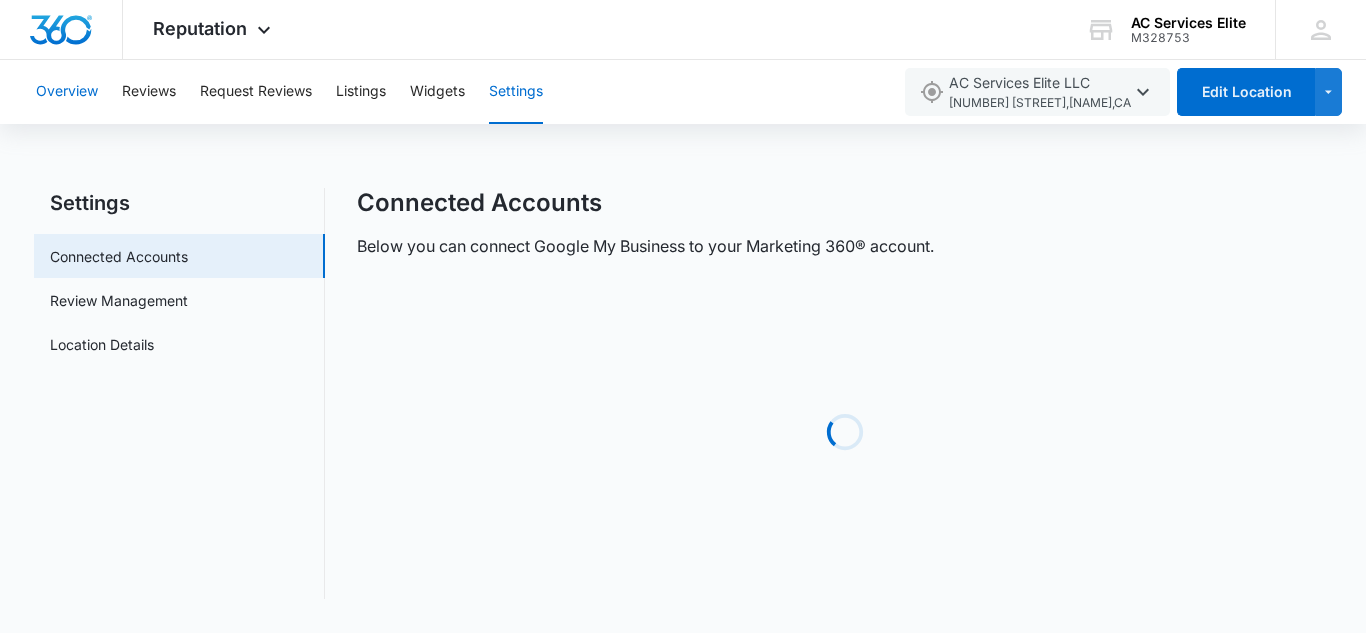 click on "Overview" at bounding box center [67, 92] 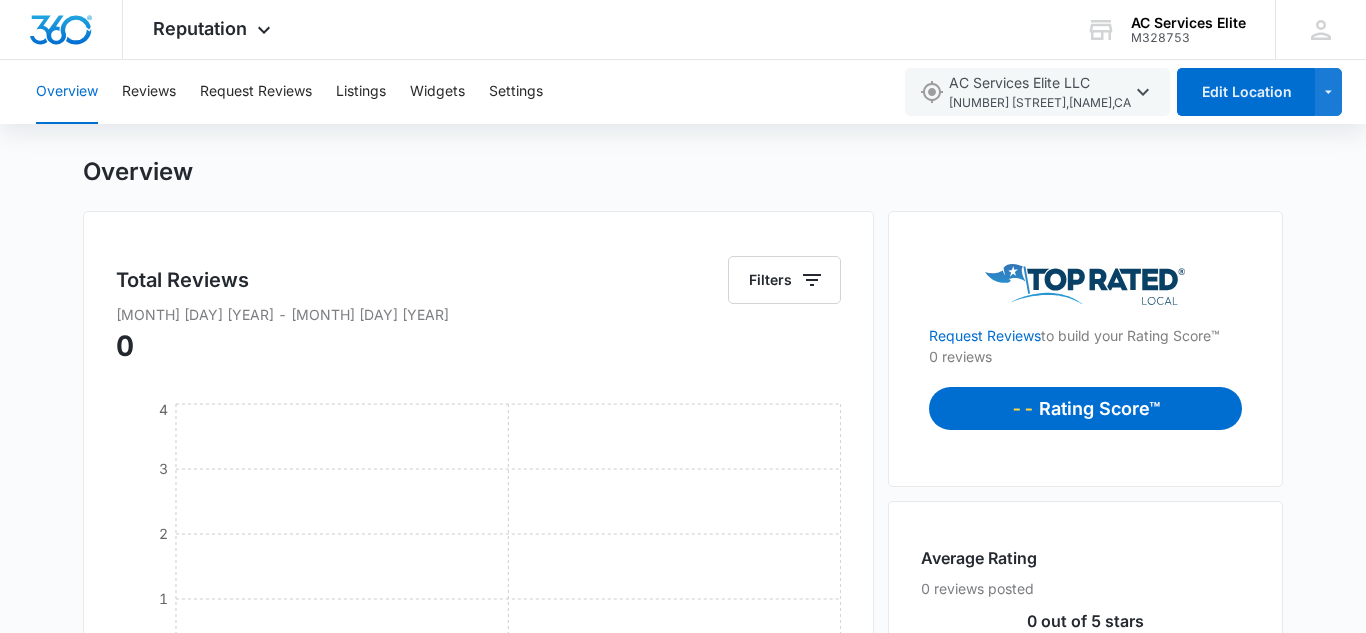 scroll, scrollTop: 0, scrollLeft: 0, axis: both 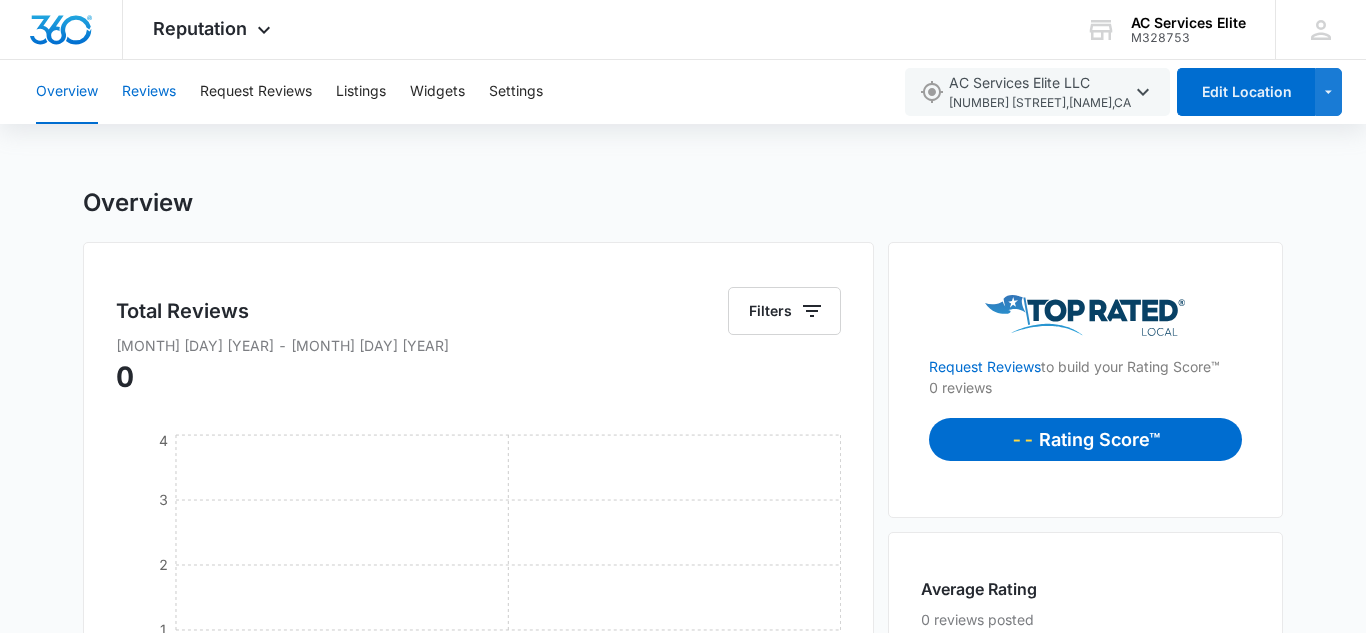 click on "Reviews" at bounding box center [149, 92] 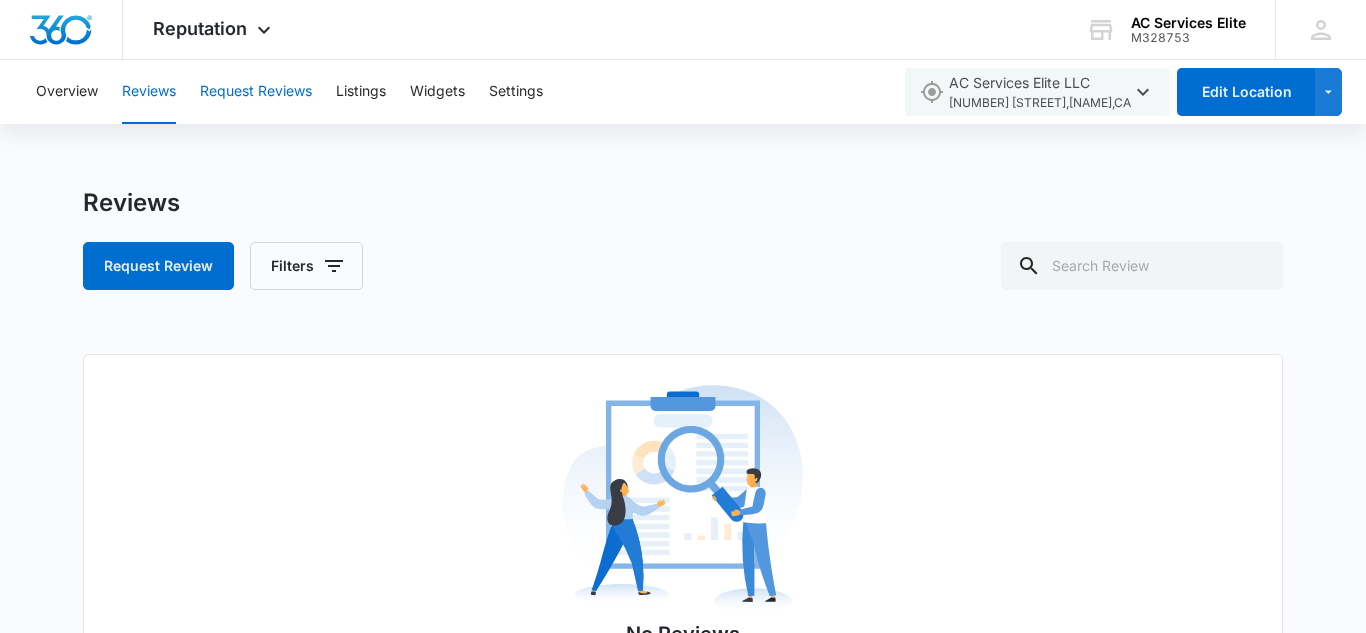 click on "Request Reviews" at bounding box center [256, 92] 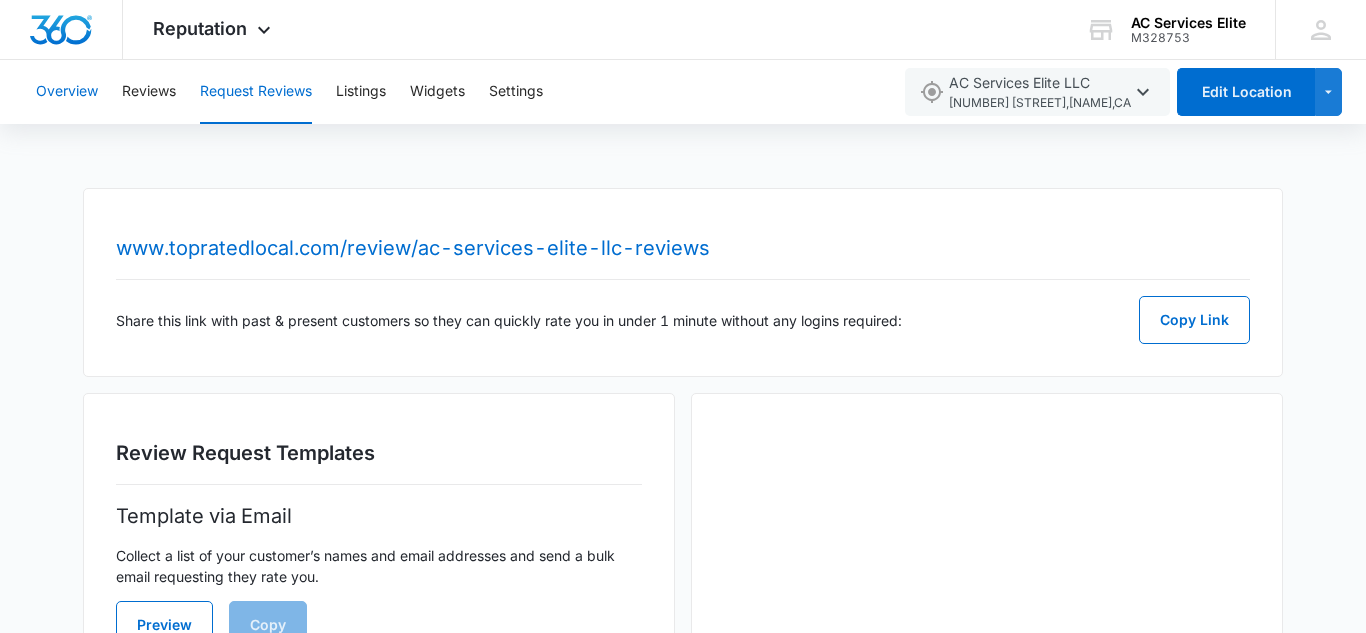 click on "Overview" at bounding box center (67, 92) 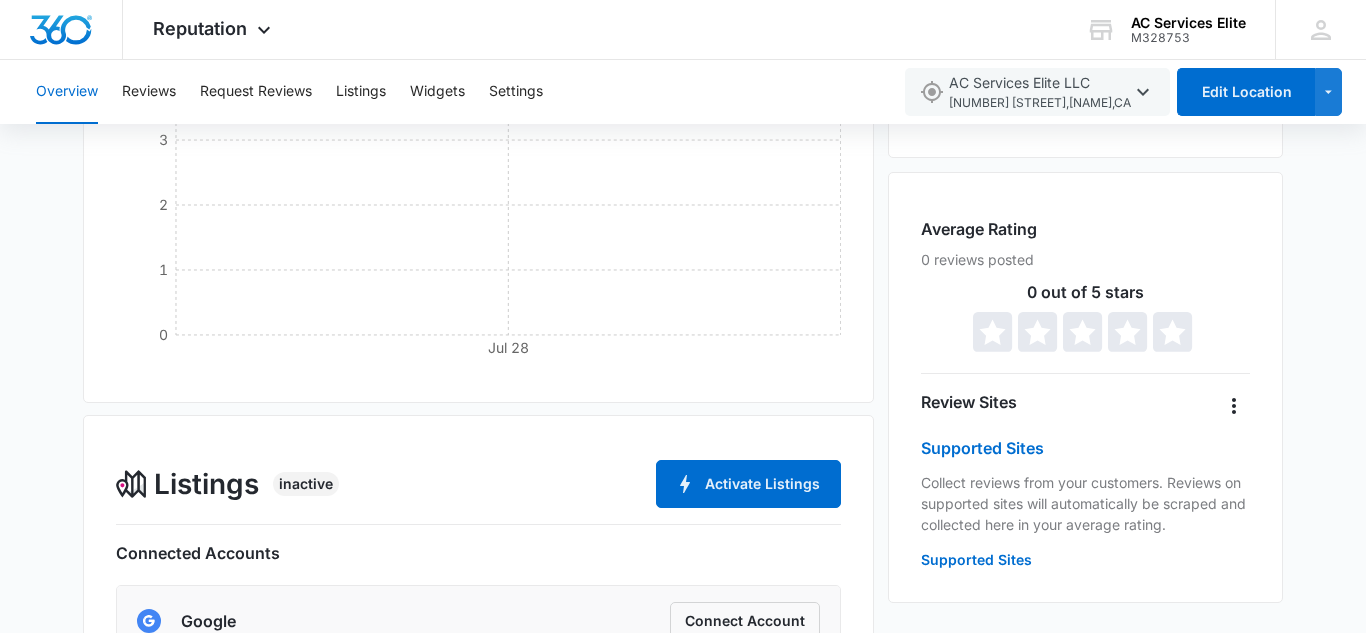 scroll, scrollTop: 358, scrollLeft: 0, axis: vertical 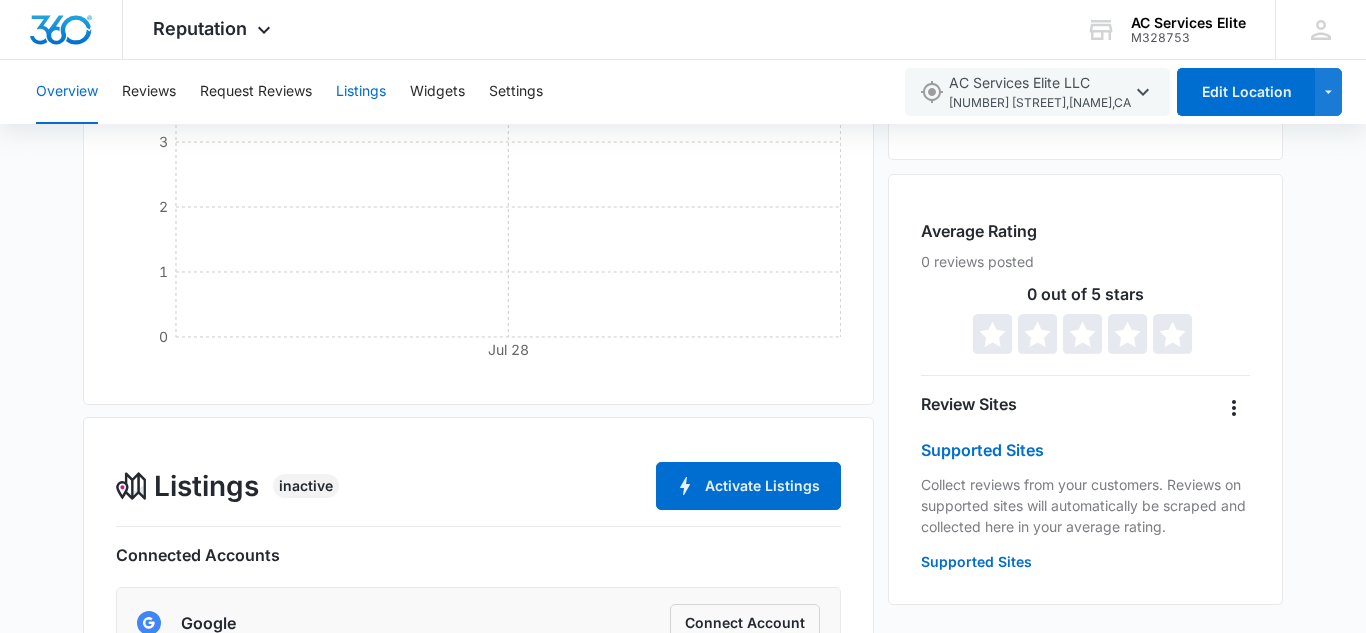 click on "Listings" at bounding box center [361, 92] 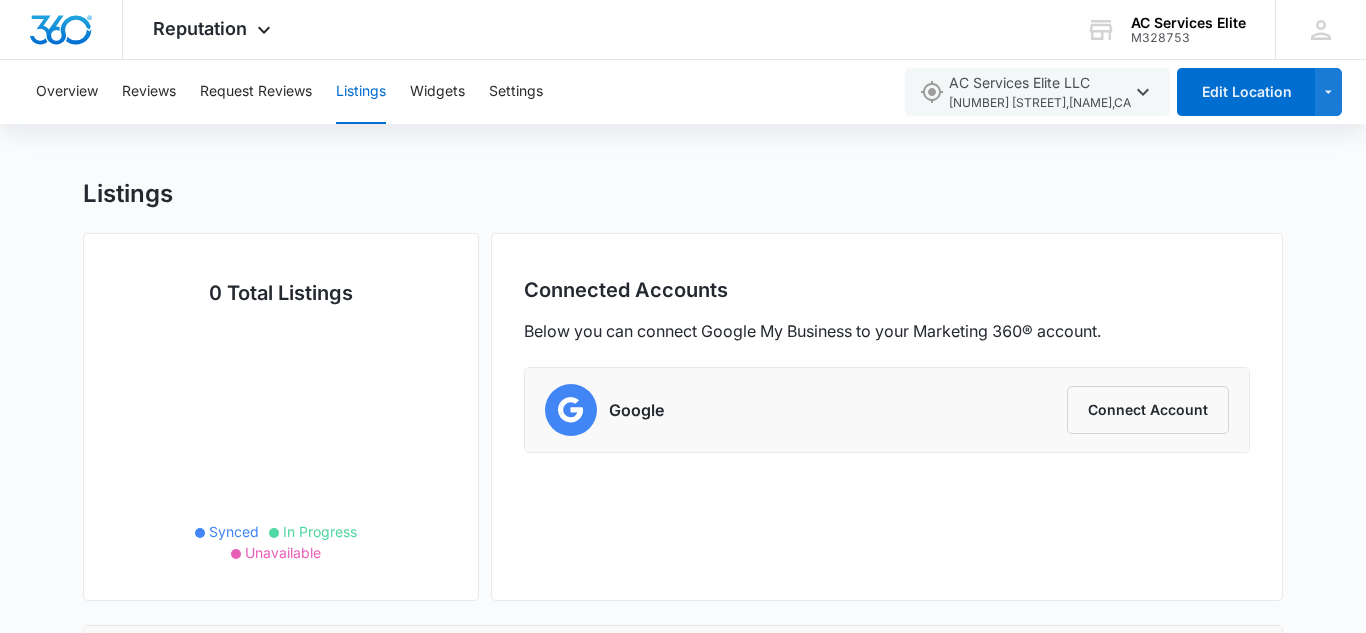 scroll, scrollTop: 0, scrollLeft: 0, axis: both 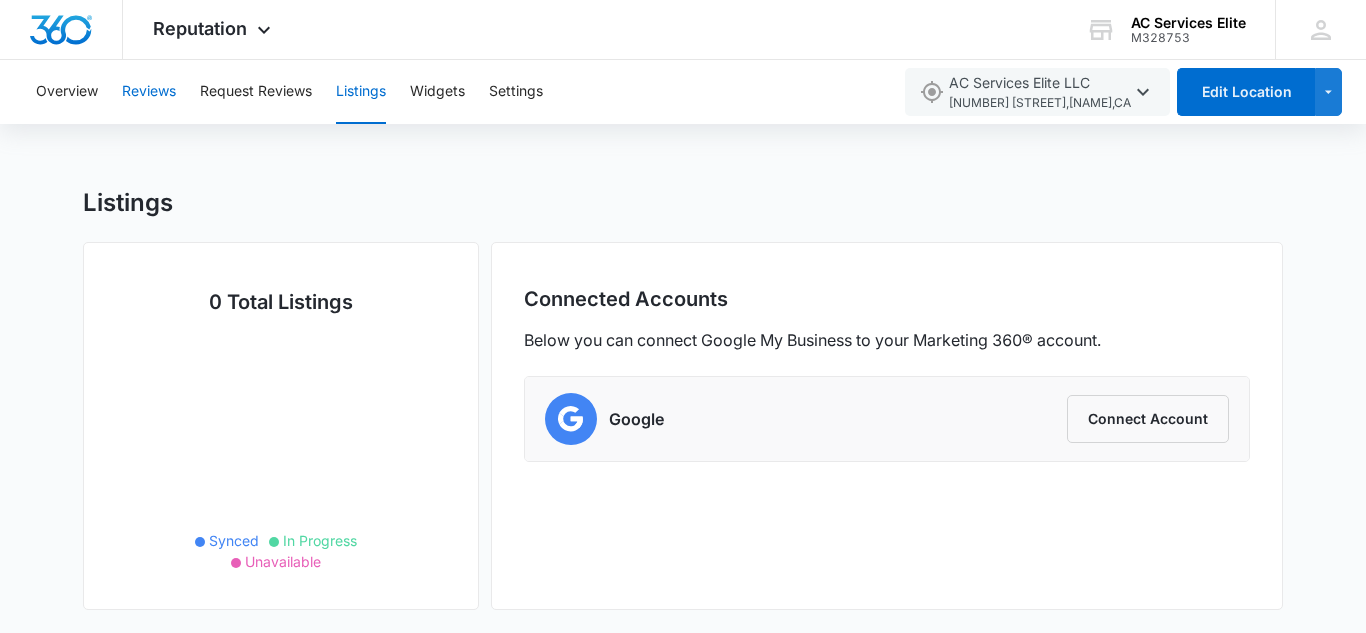 click on "Reviews" at bounding box center (149, 92) 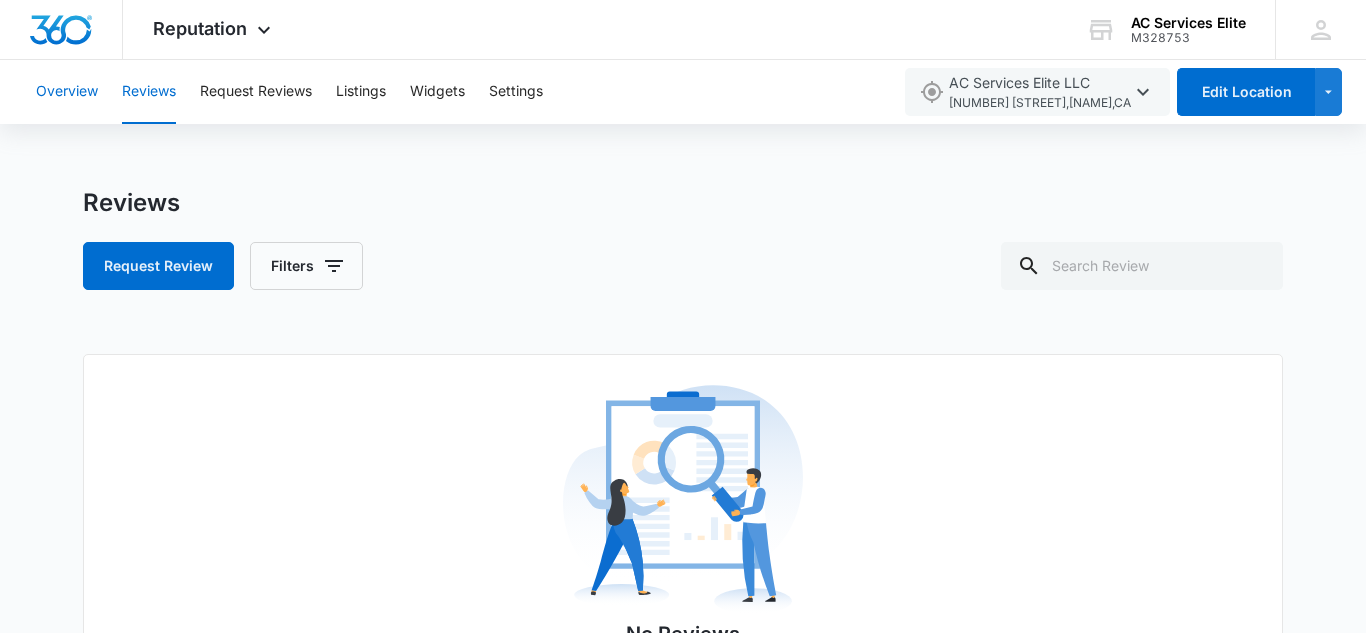 click on "Overview" at bounding box center [67, 92] 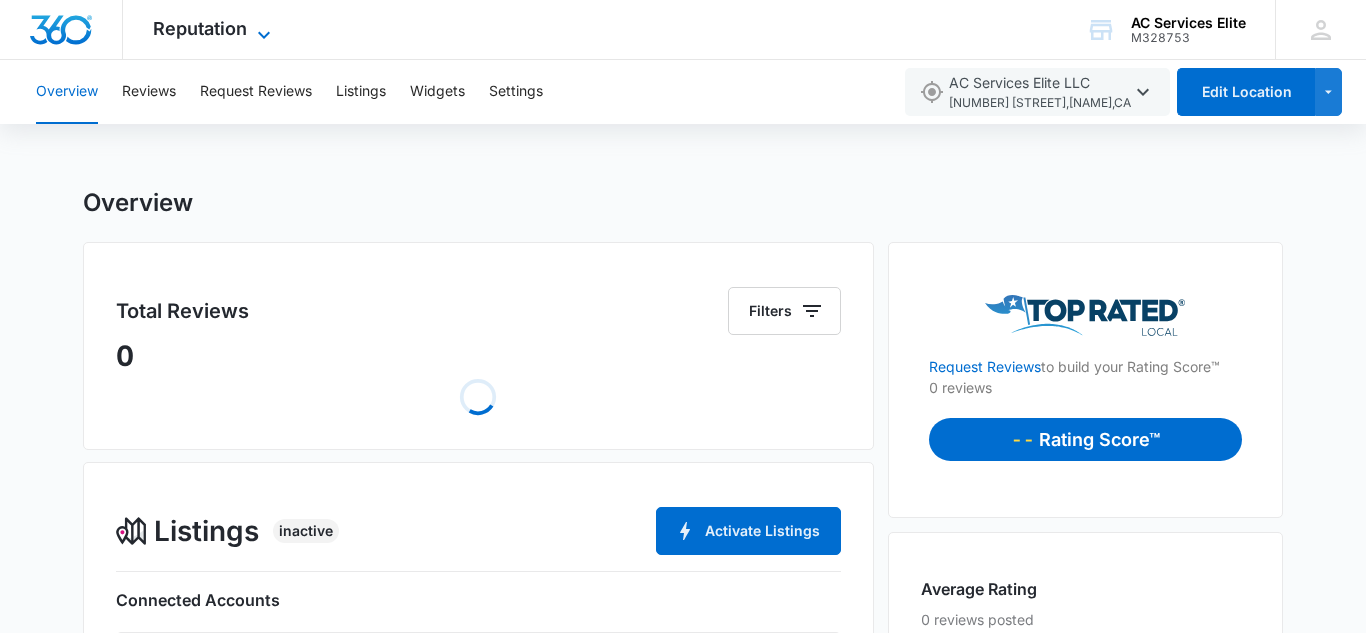 click 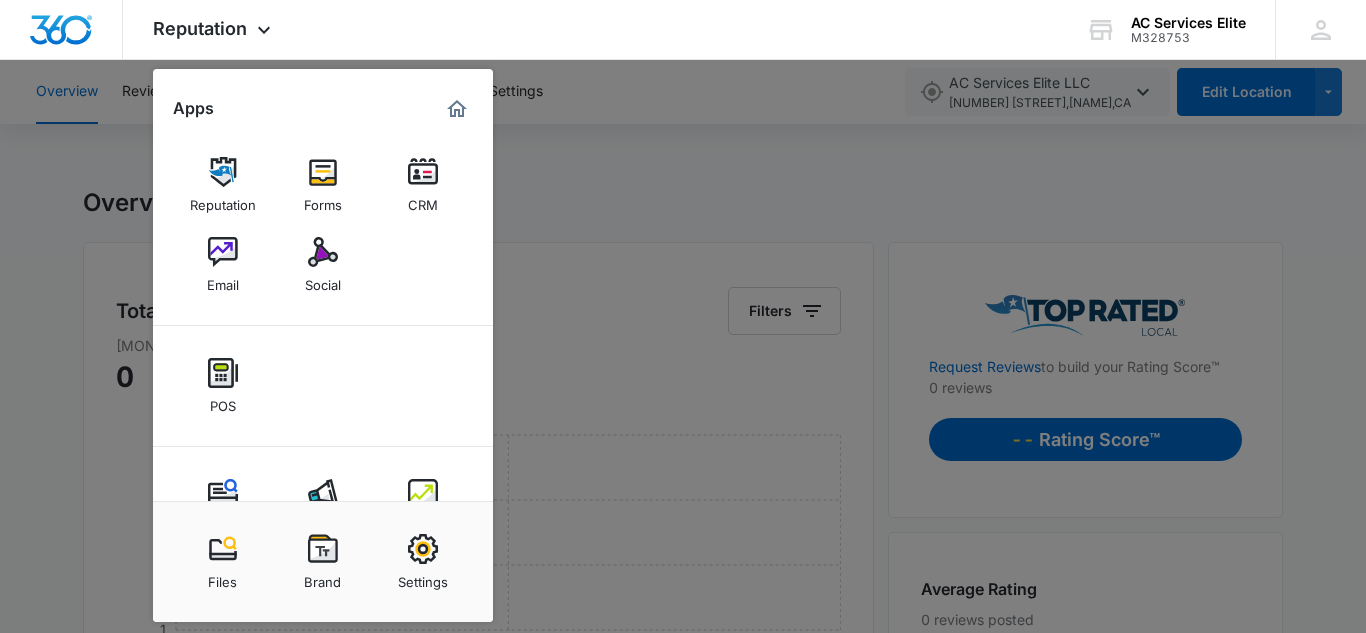 click at bounding box center [683, 316] 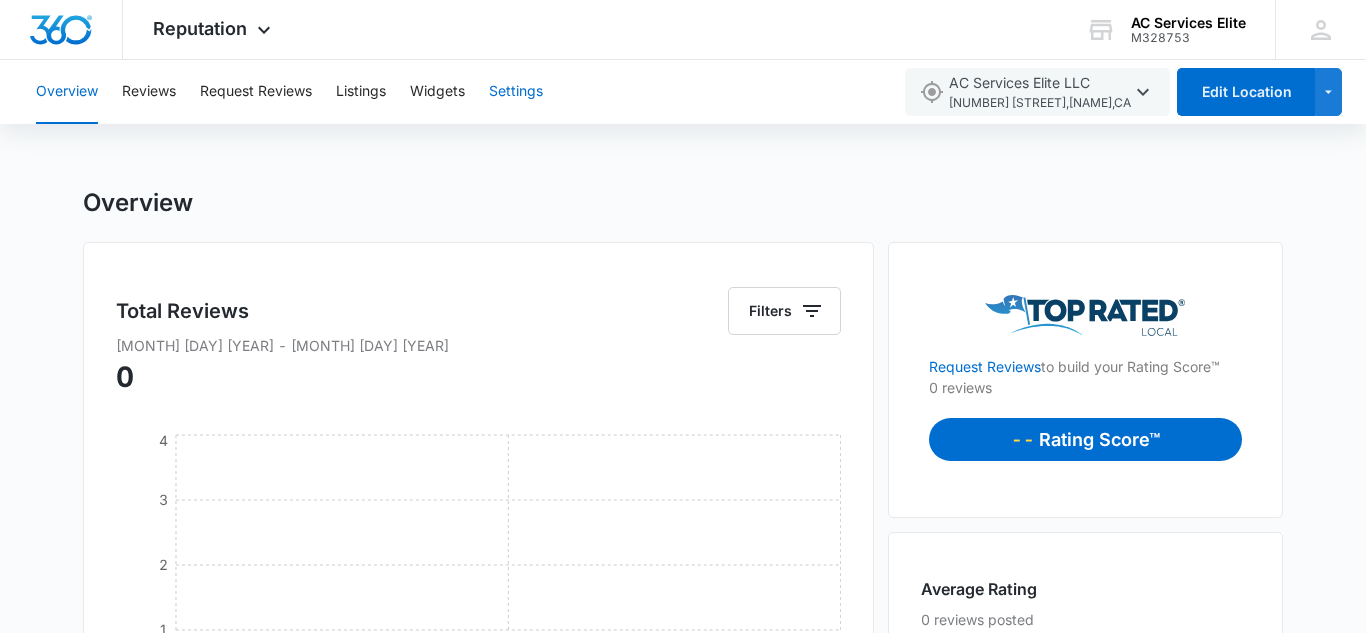 click on "Settings" at bounding box center [516, 92] 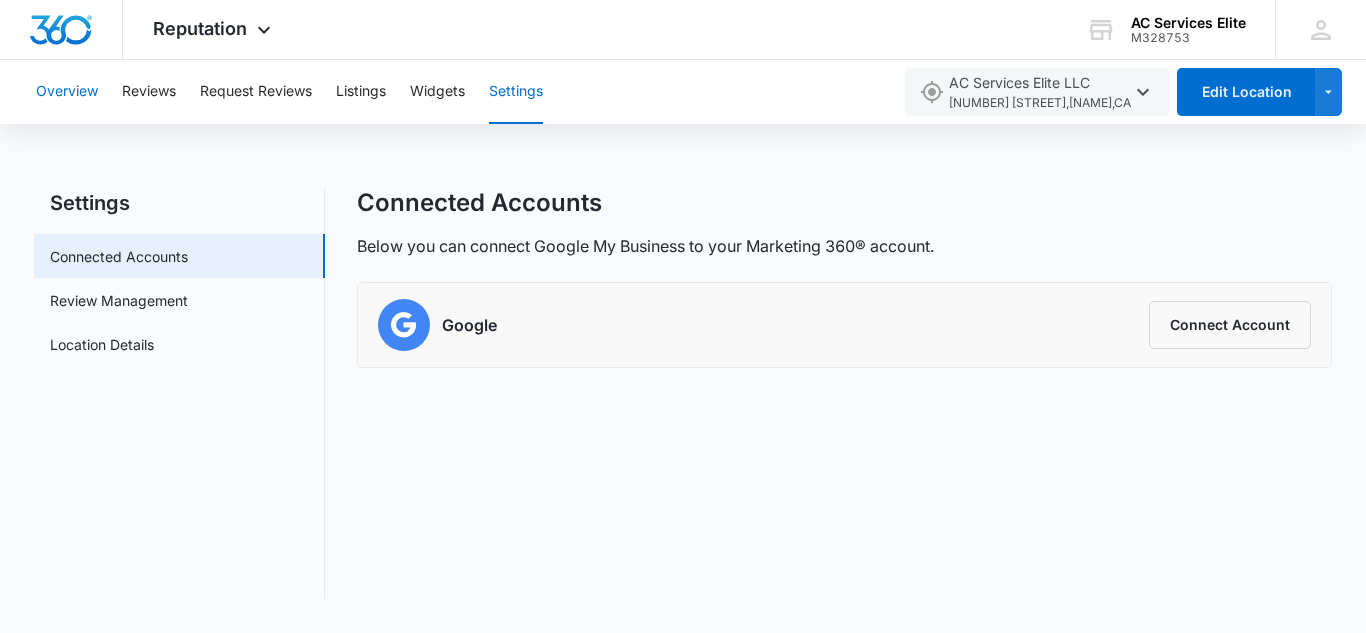 click on "Overview" at bounding box center [67, 92] 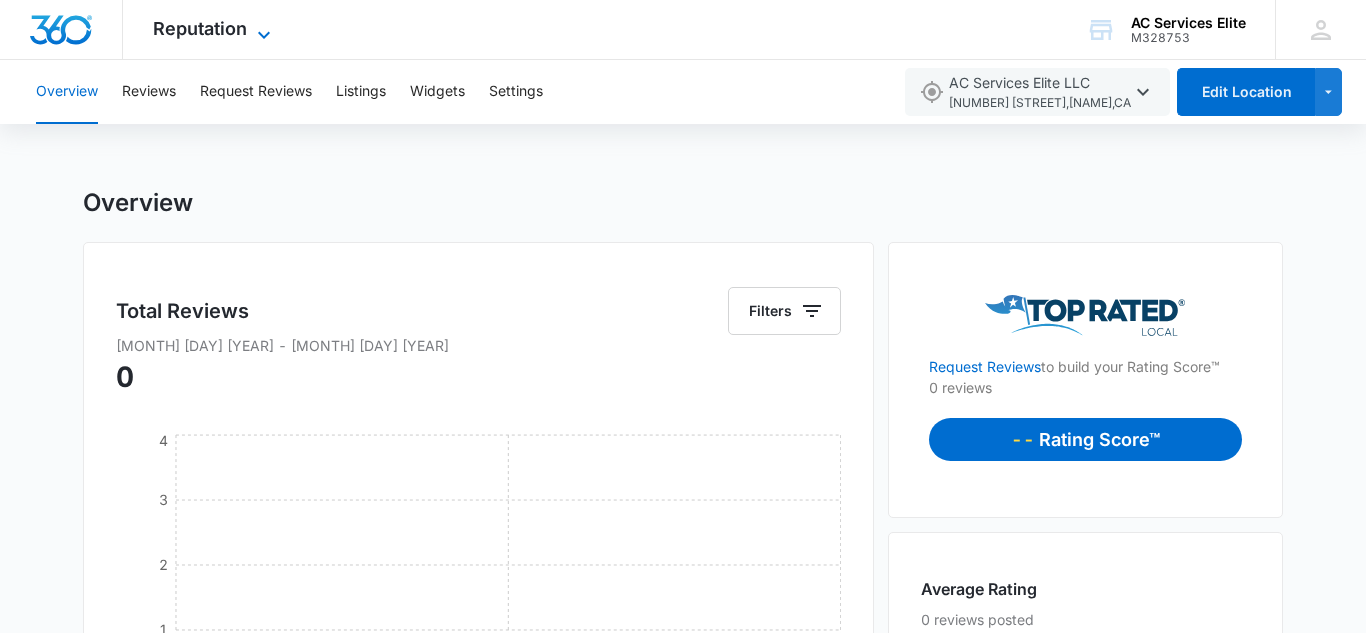 click 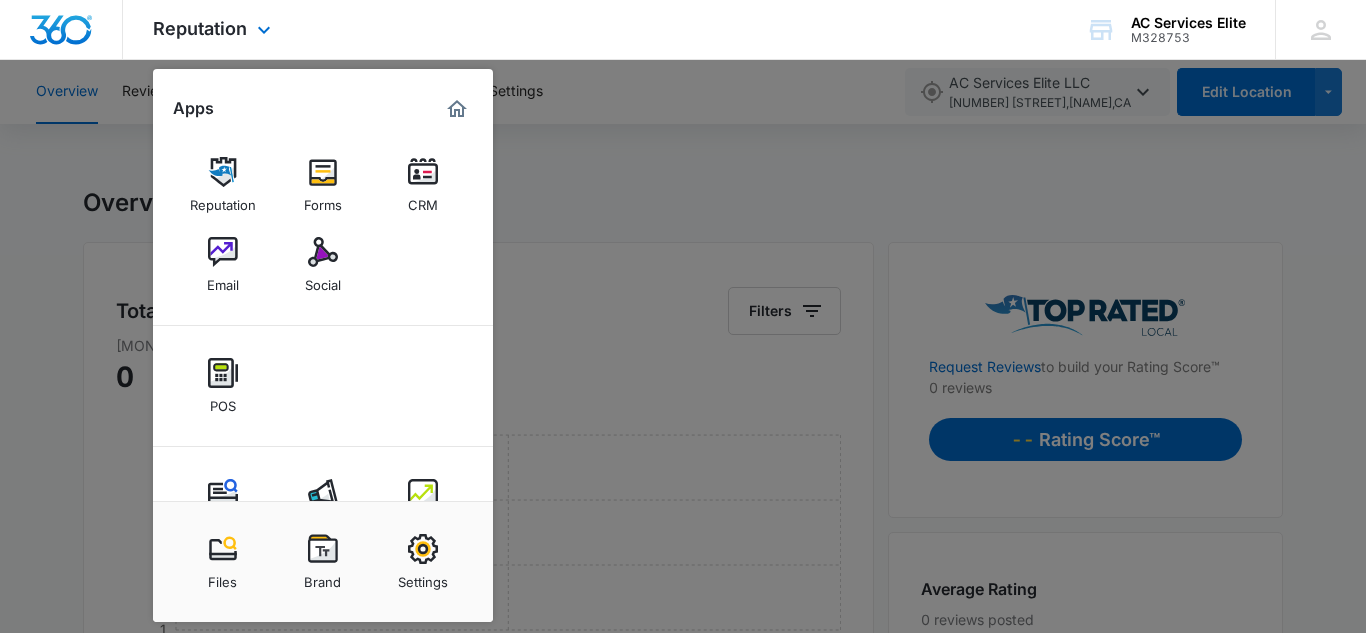 click at bounding box center (61, 30) 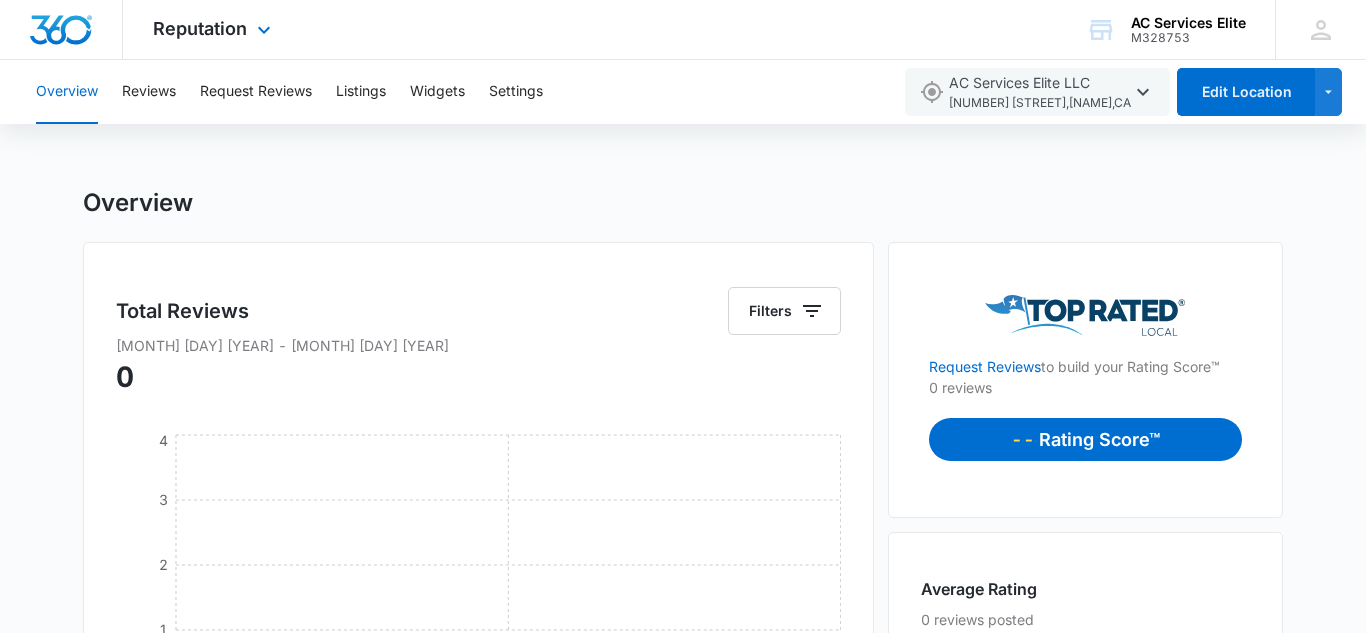 click at bounding box center (61, 30) 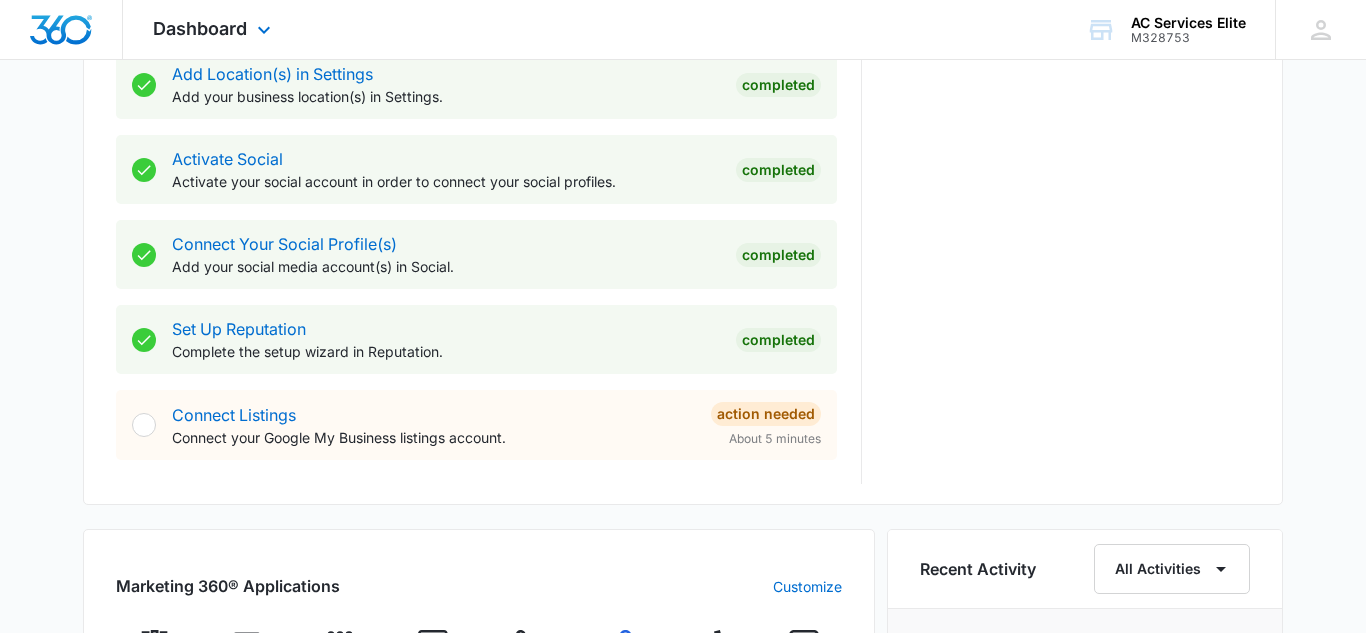 scroll, scrollTop: 782, scrollLeft: 0, axis: vertical 